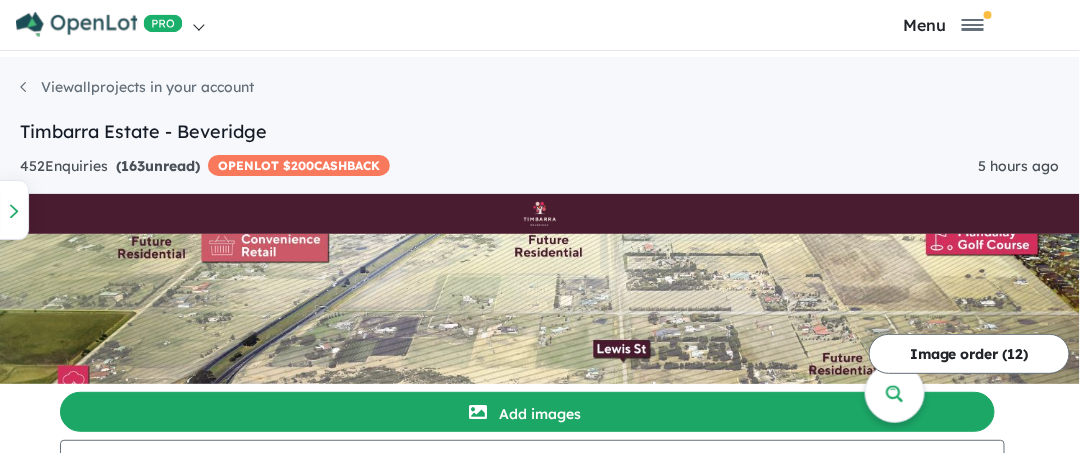 scroll, scrollTop: 5, scrollLeft: 0, axis: vertical 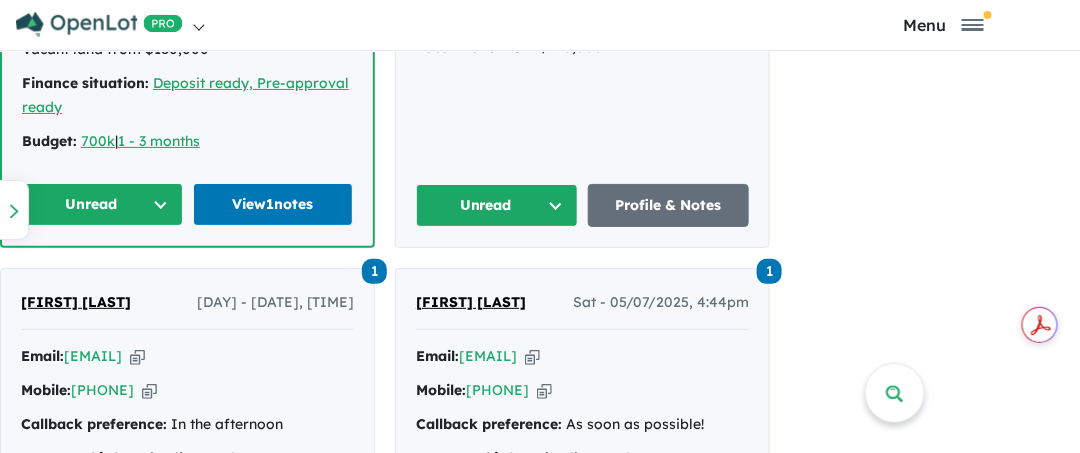 click on "Unread" at bounding box center [497, 205] 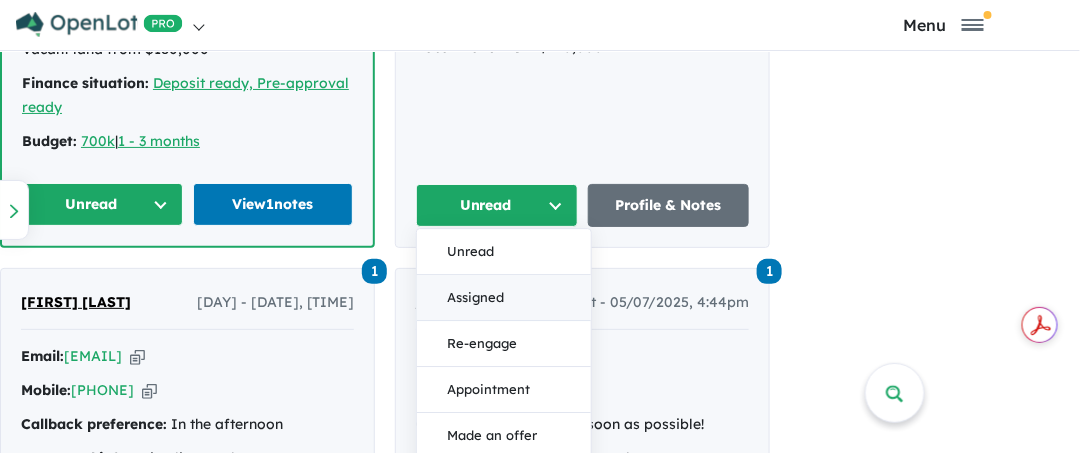 click on "Assigned" at bounding box center [504, 298] 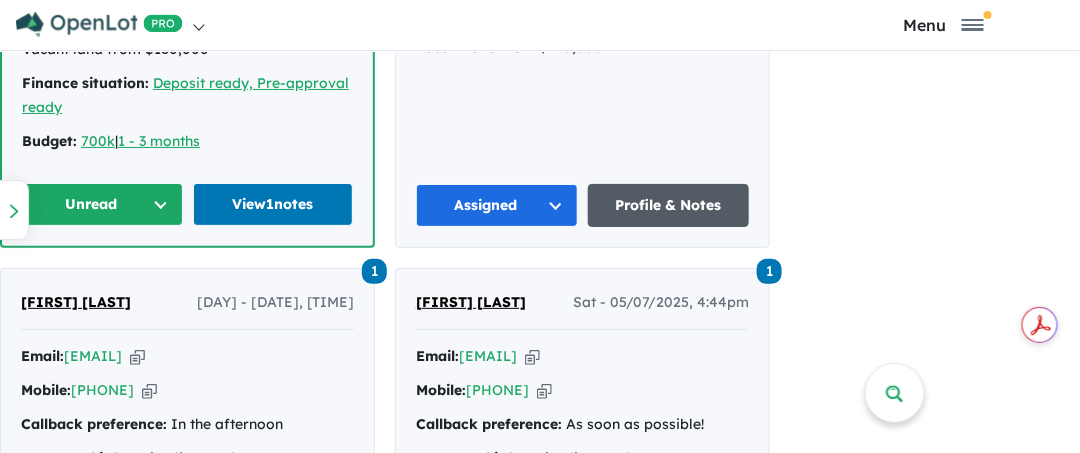 click on "Profile & Notes" at bounding box center (669, 205) 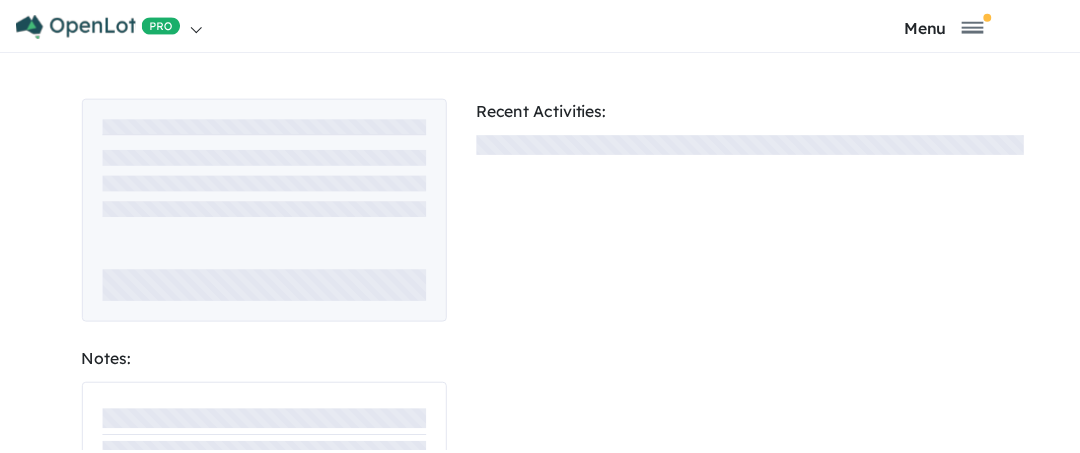 scroll, scrollTop: 0, scrollLeft: 0, axis: both 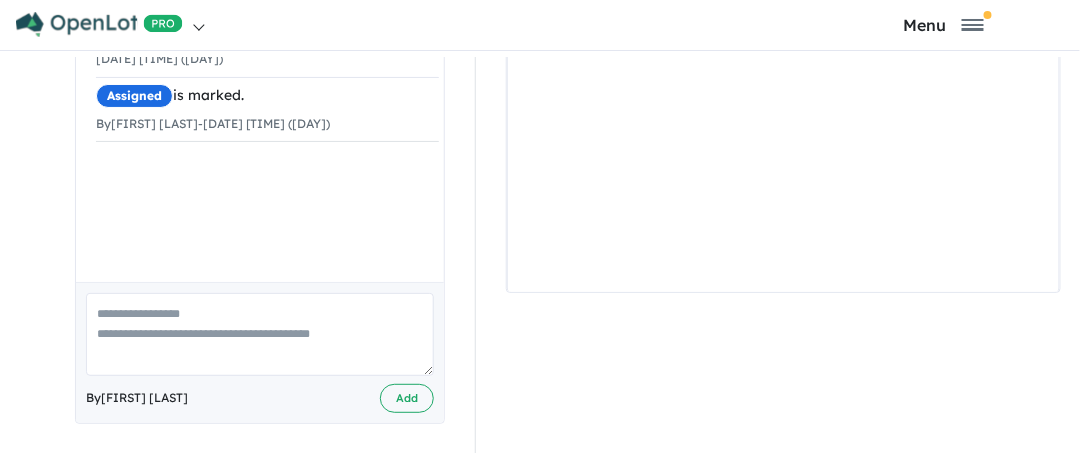 click at bounding box center [260, 334] 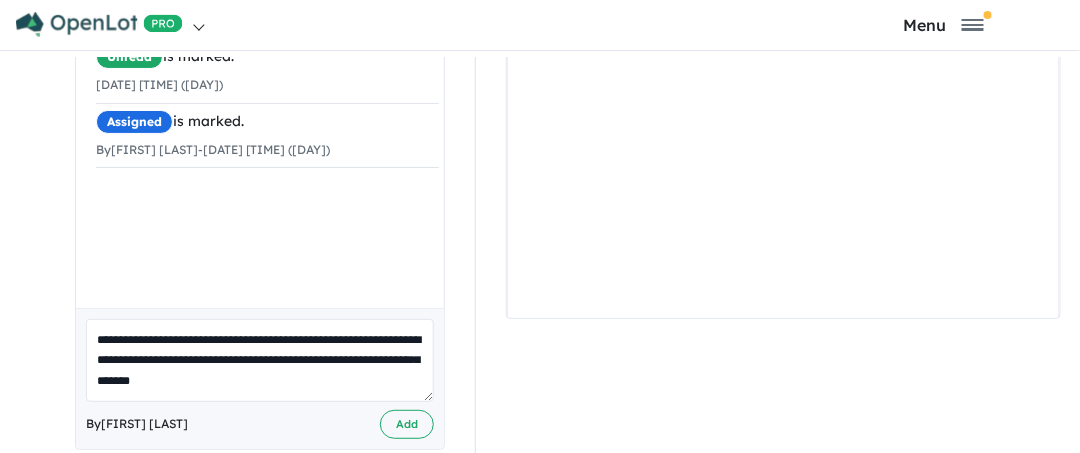 scroll, scrollTop: 485, scrollLeft: 0, axis: vertical 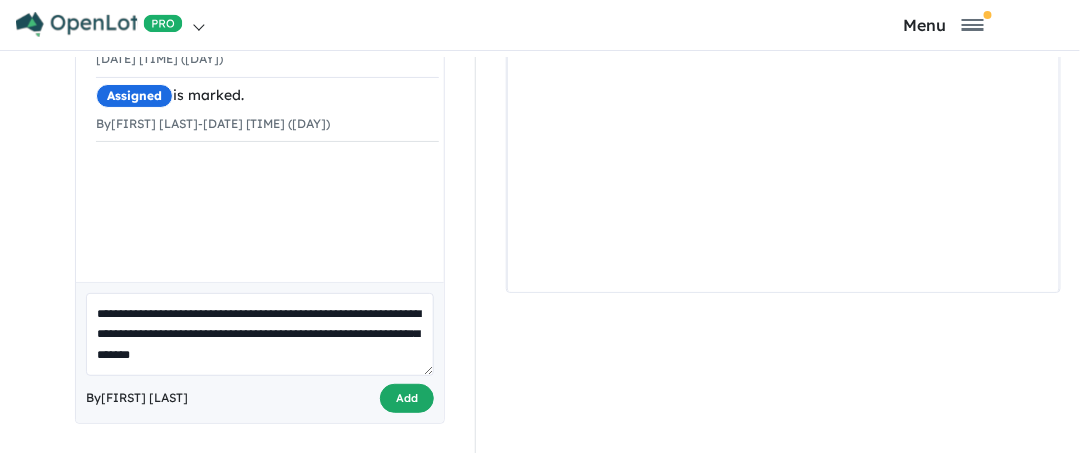 type on "**********" 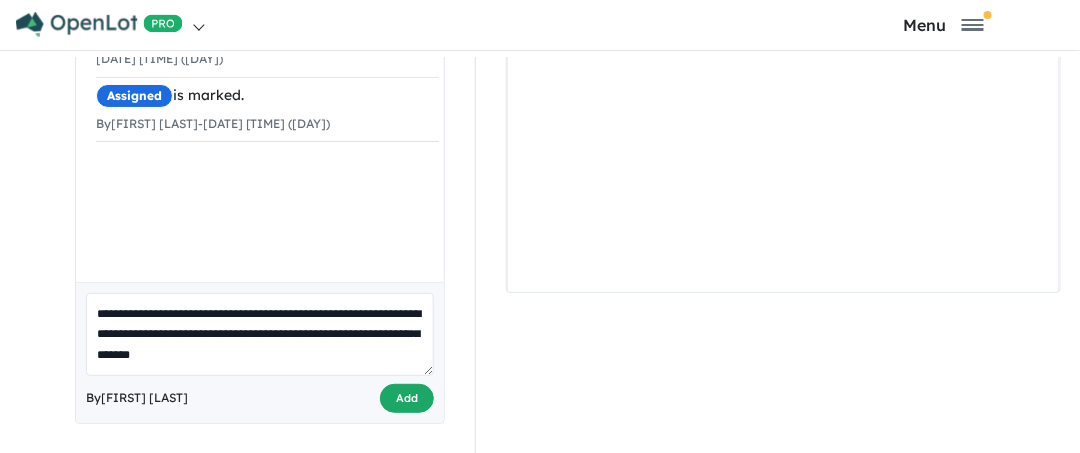 click on "Add" at bounding box center (407, 398) 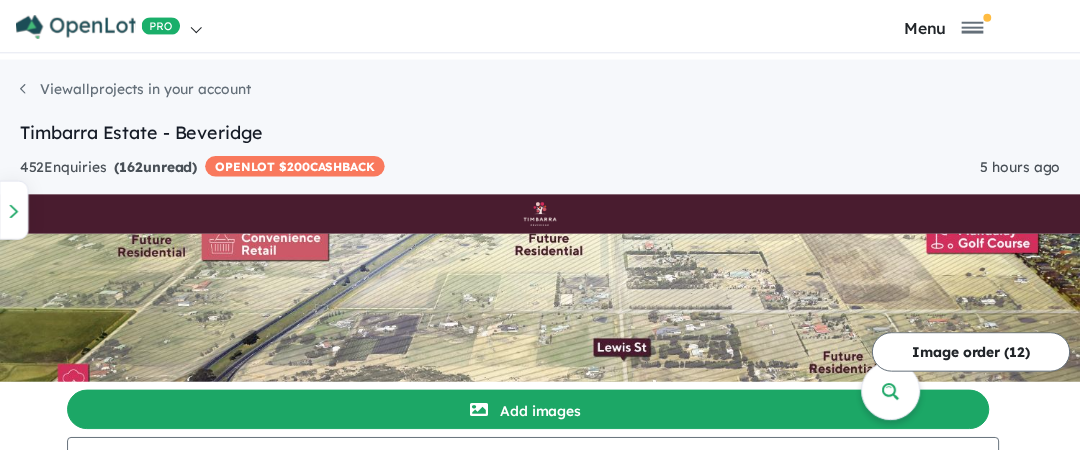 scroll, scrollTop: 0, scrollLeft: 0, axis: both 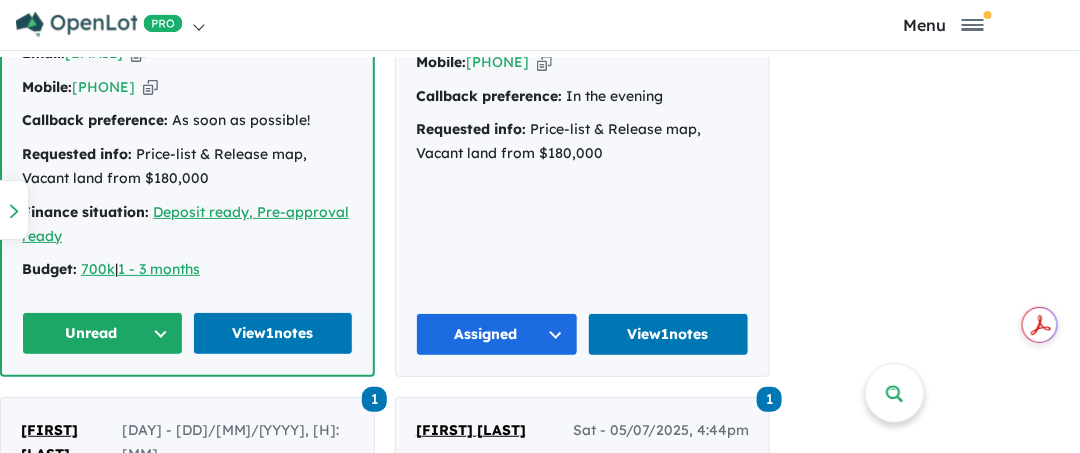 click on "Assigned" at bounding box center (497, 334) 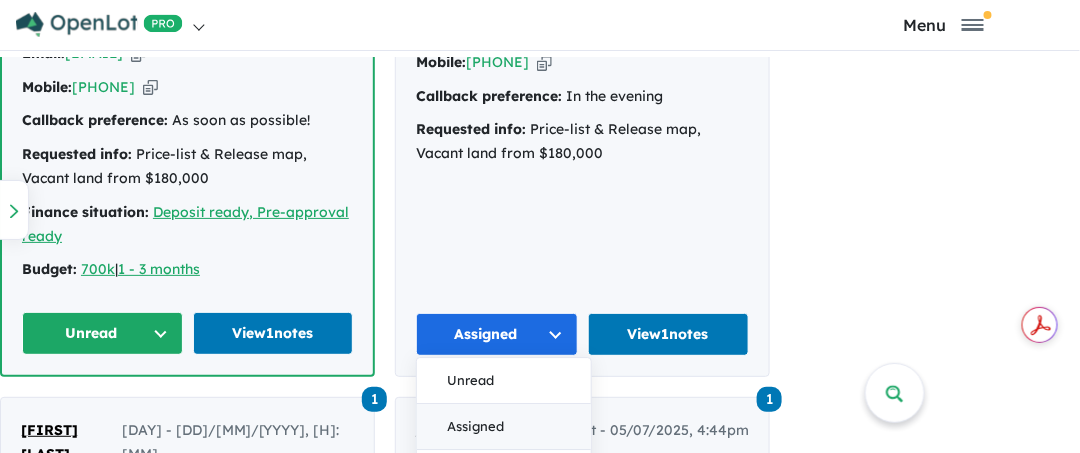 click on "Assigned" at bounding box center (504, 427) 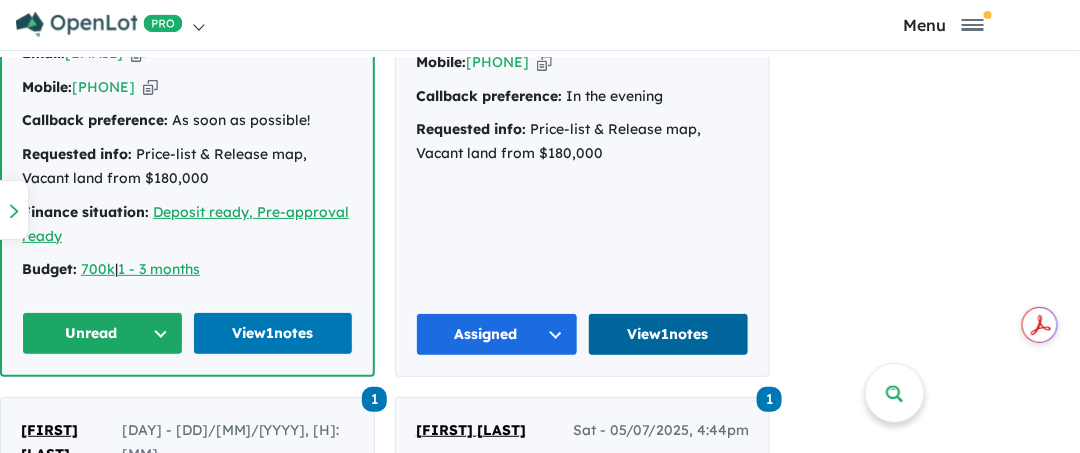 click on "View  1  notes" at bounding box center (669, 334) 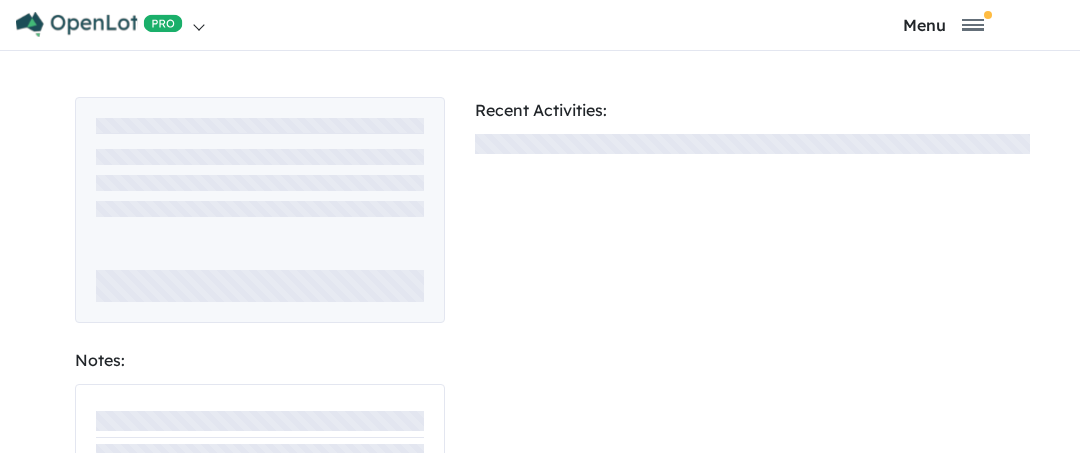 scroll, scrollTop: 0, scrollLeft: 0, axis: both 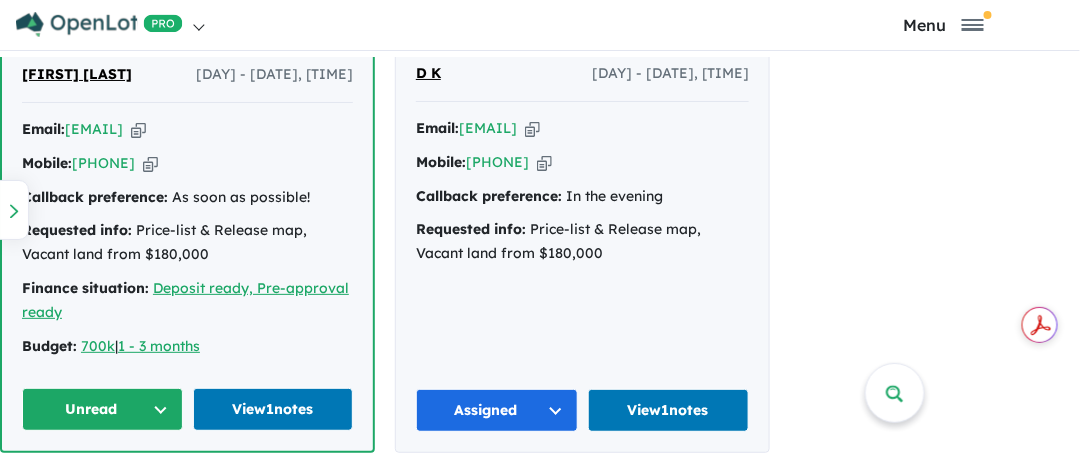 click on "Unread" at bounding box center (102, 409) 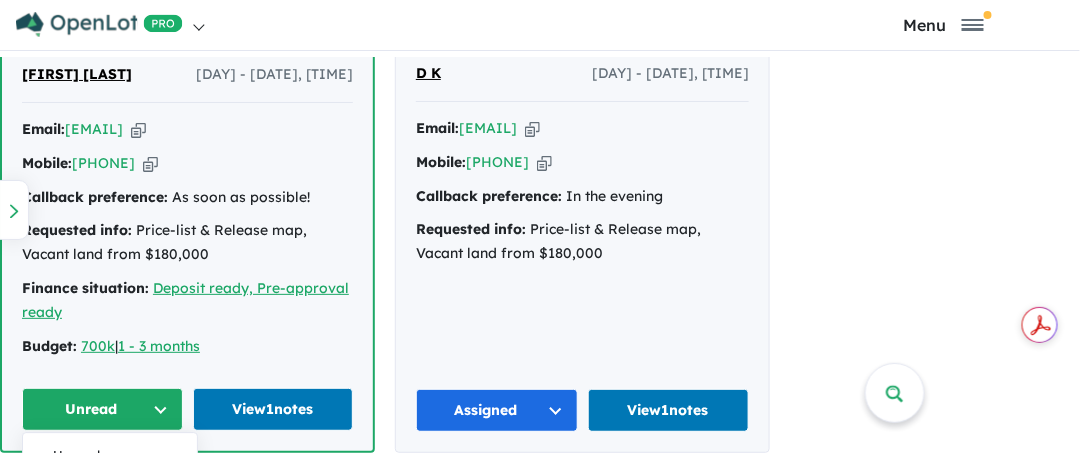 click on "Unread" at bounding box center [102, 409] 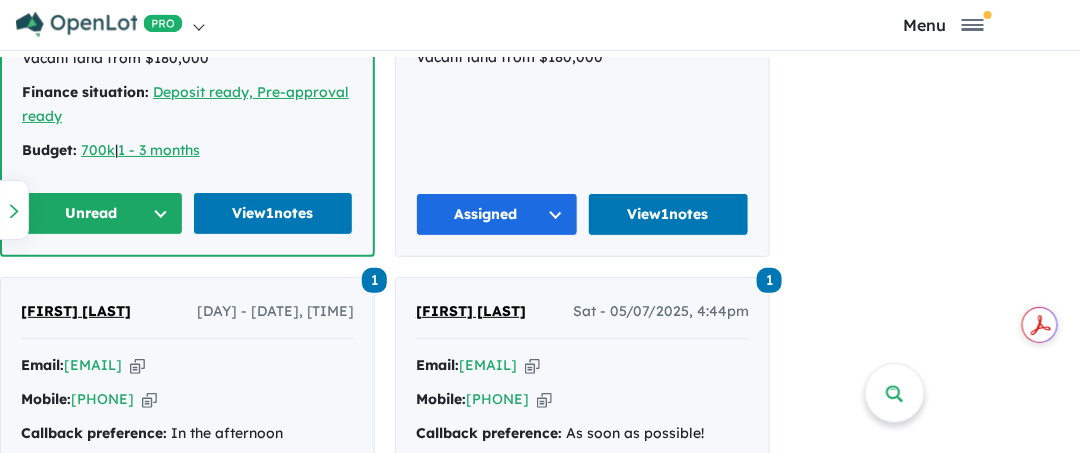 scroll, scrollTop: 1500, scrollLeft: 0, axis: vertical 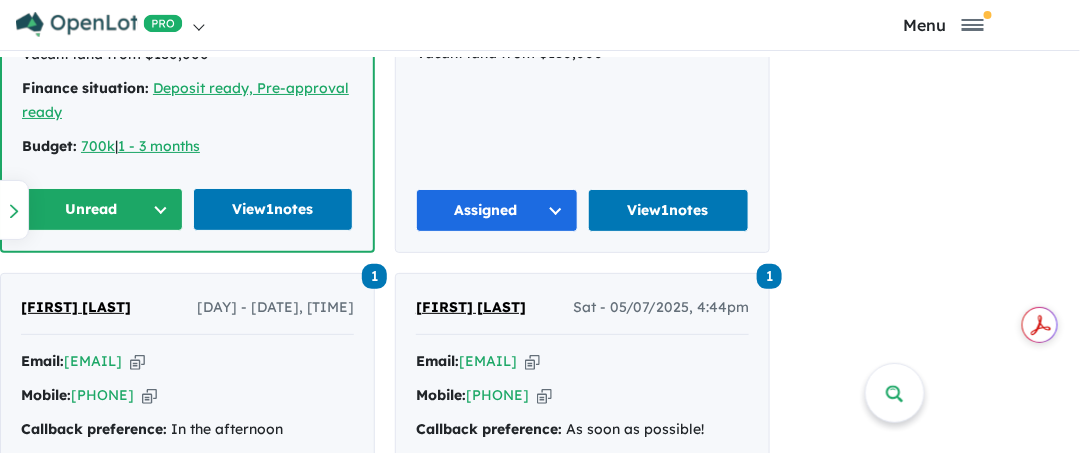 click on "Unread" at bounding box center [102, 209] 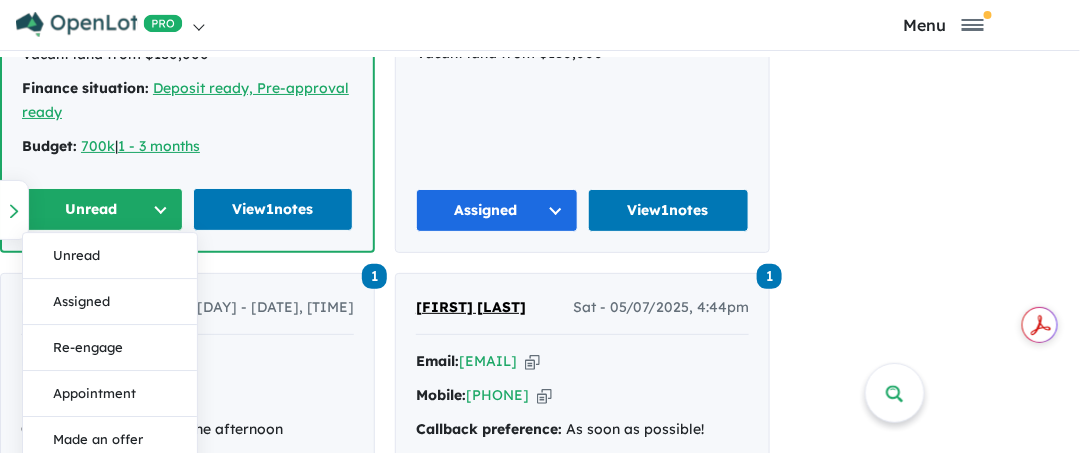 click on "Assigned" at bounding box center (110, 302) 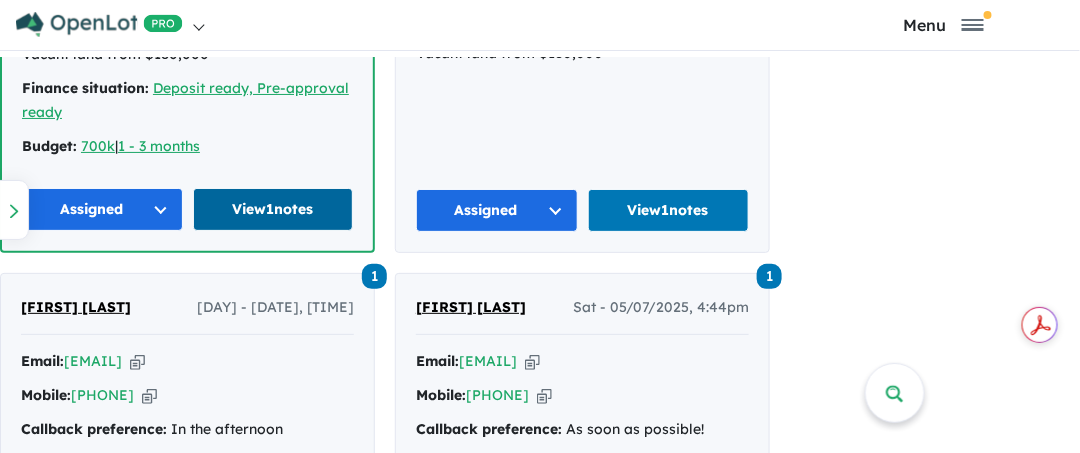 click on "View  1  notes" at bounding box center [273, 209] 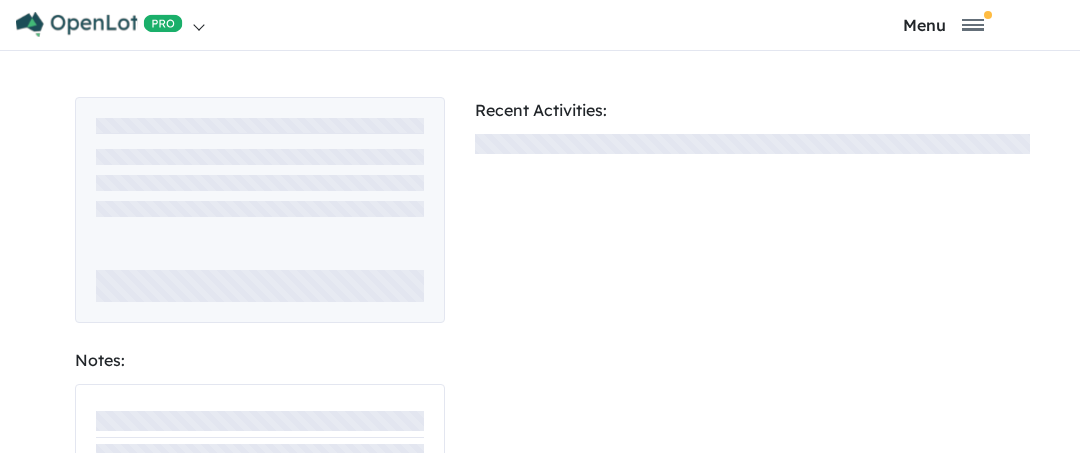 scroll, scrollTop: 0, scrollLeft: 0, axis: both 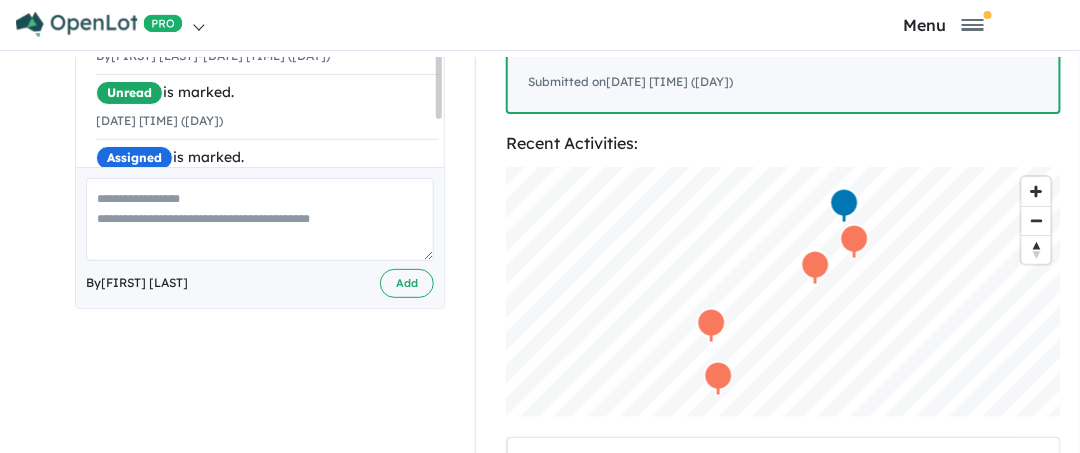 click at bounding box center [260, 219] 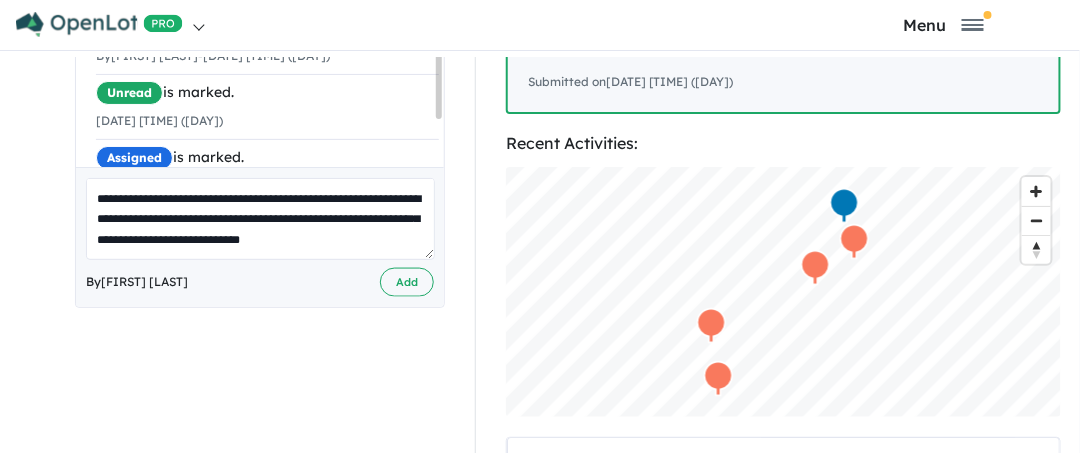 scroll, scrollTop: 7, scrollLeft: 0, axis: vertical 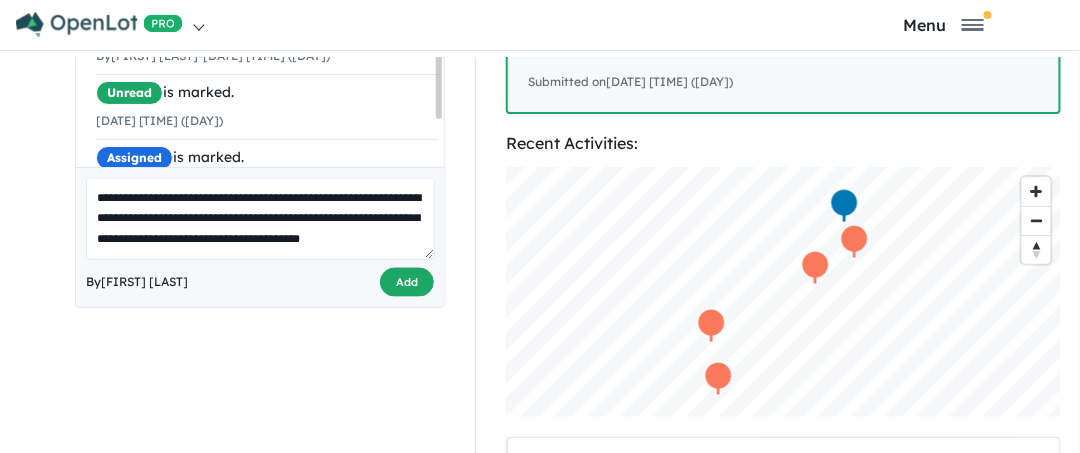type on "**********" 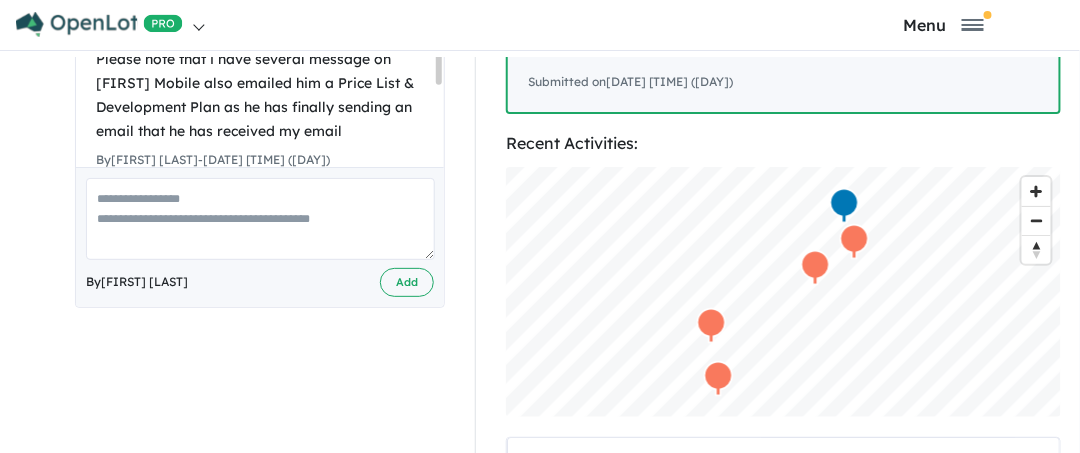 scroll, scrollTop: 1025, scrollLeft: 0, axis: vertical 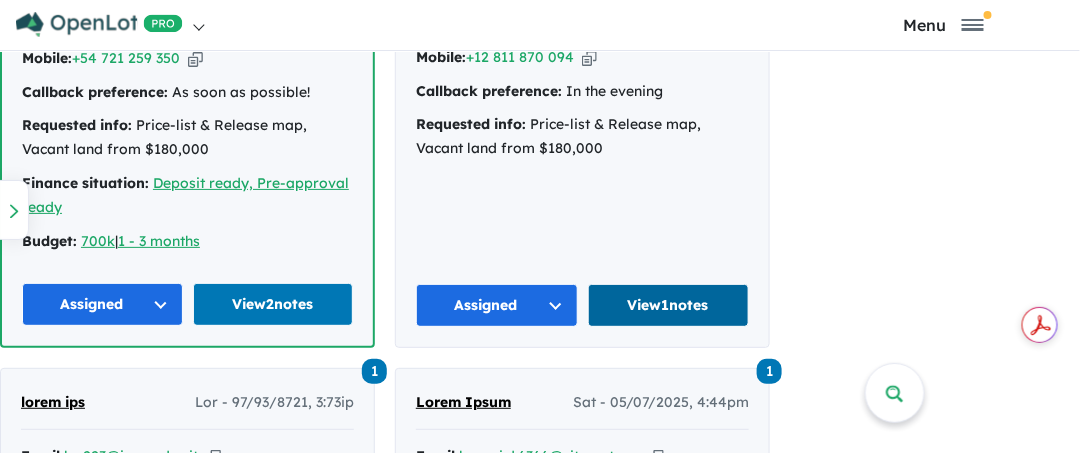 click on "View  1  notes" at bounding box center [669, 305] 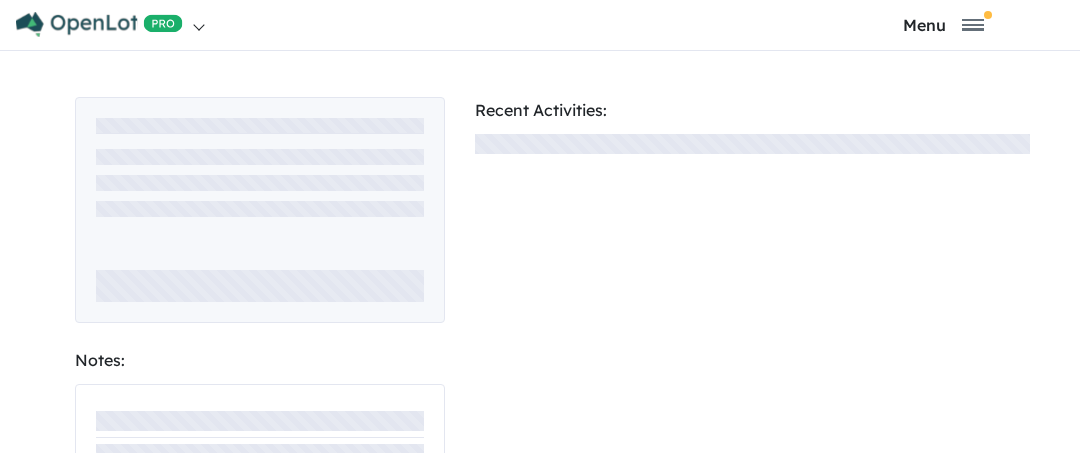 scroll, scrollTop: 0, scrollLeft: 0, axis: both 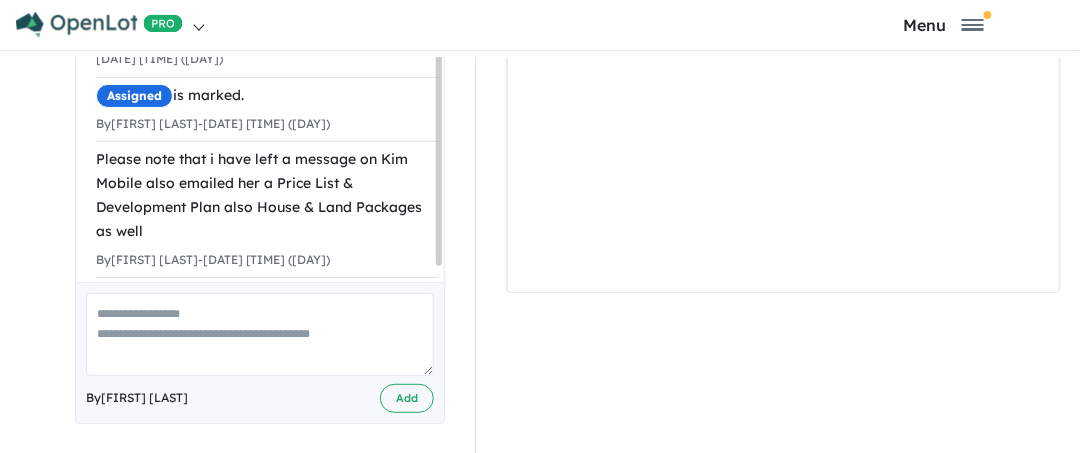 drag, startPoint x: 127, startPoint y: 309, endPoint x: 140, endPoint y: 309, distance: 13 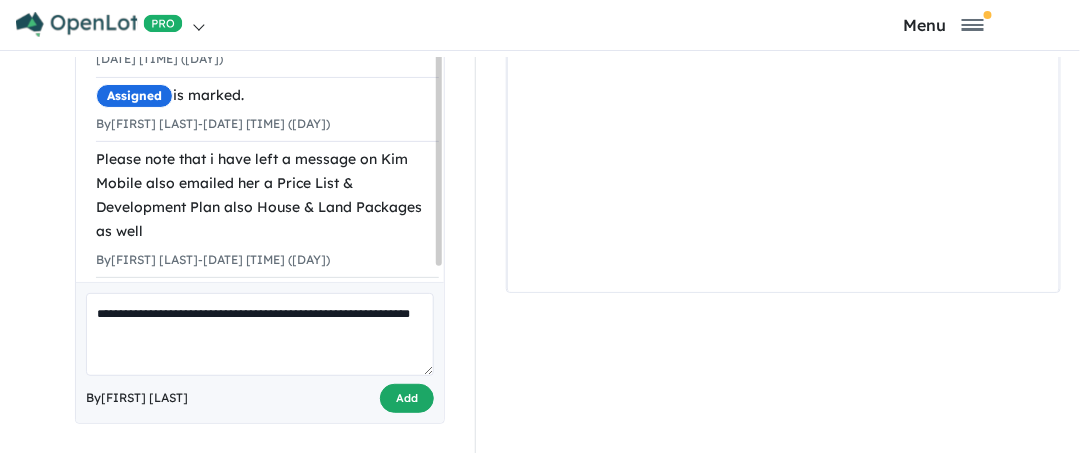 type on "**********" 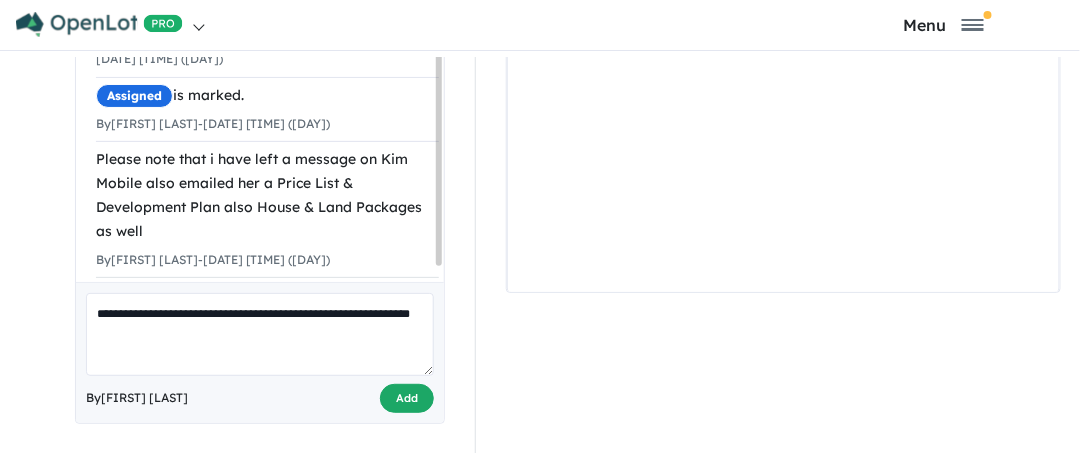 click on "Add" at bounding box center (407, 398) 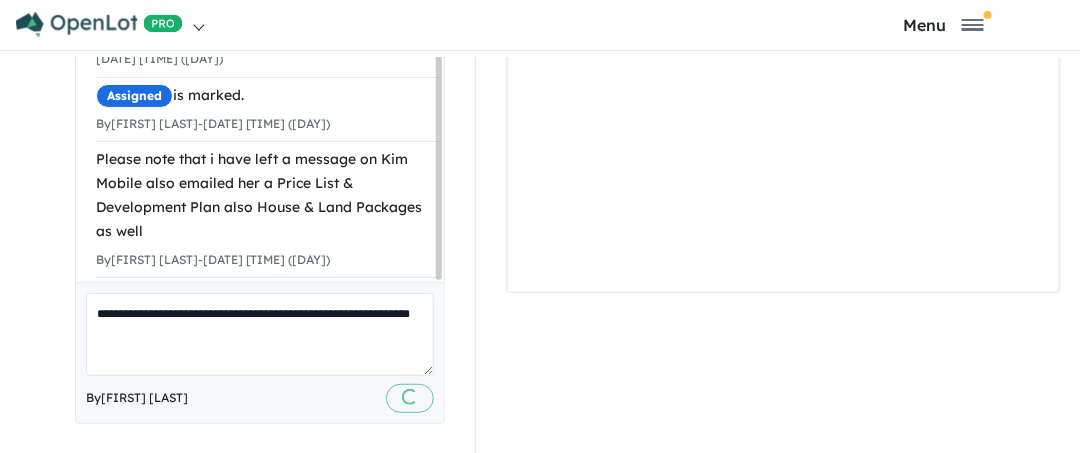 scroll, scrollTop: 74, scrollLeft: 0, axis: vertical 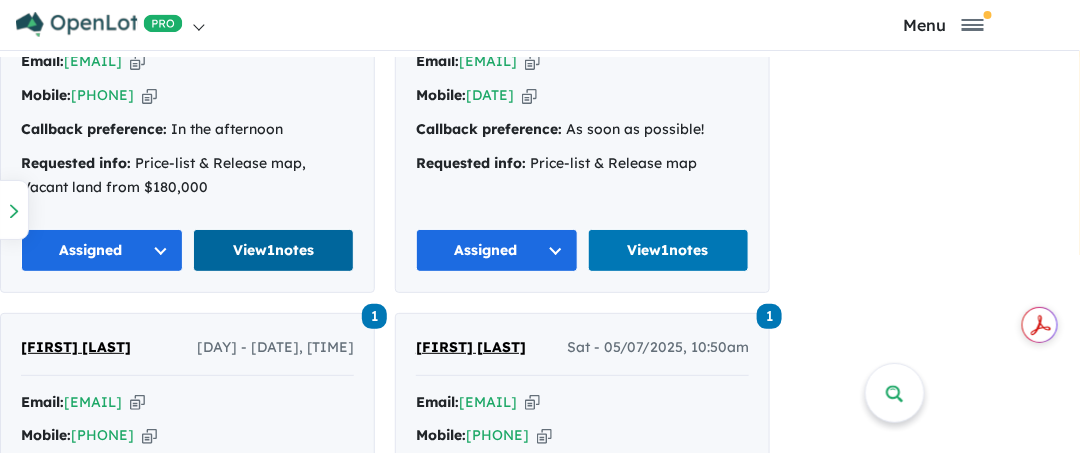 click on "View  1  notes" at bounding box center (274, 250) 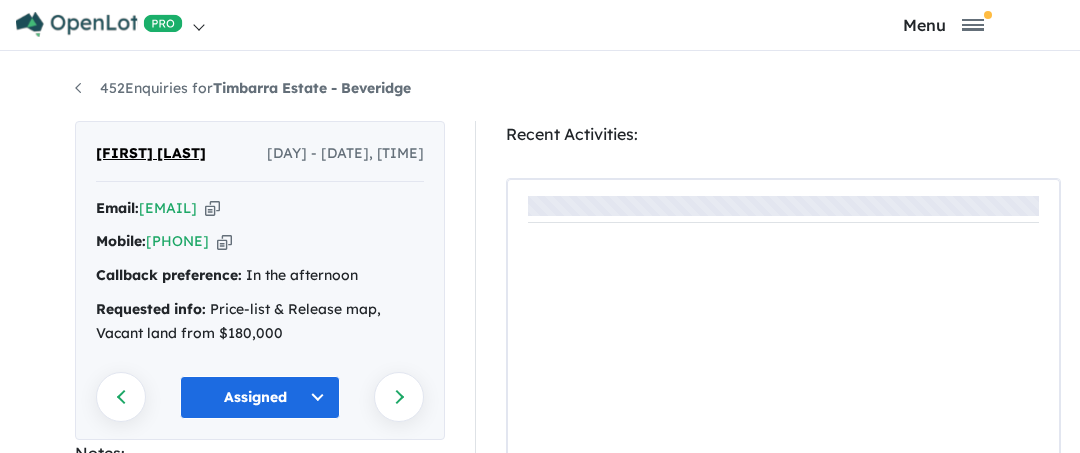 scroll, scrollTop: 0, scrollLeft: 0, axis: both 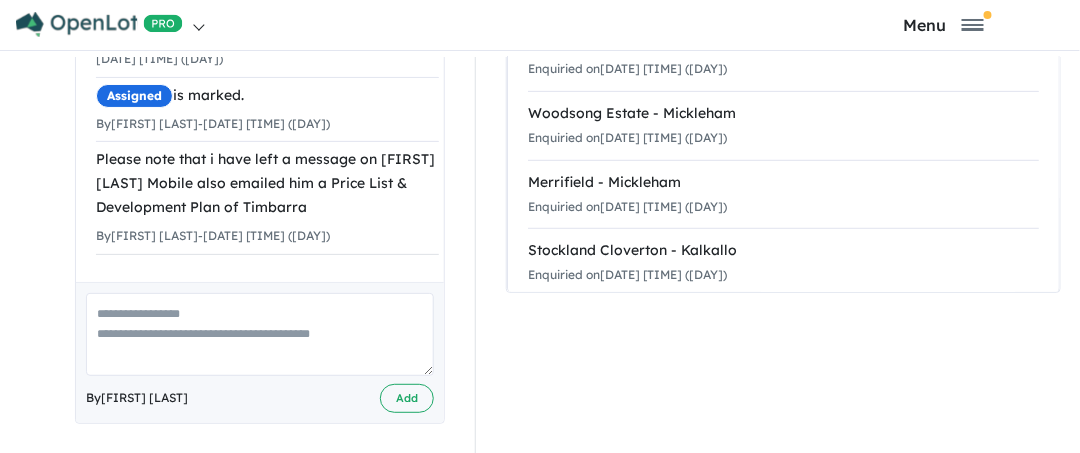 click at bounding box center (260, 334) 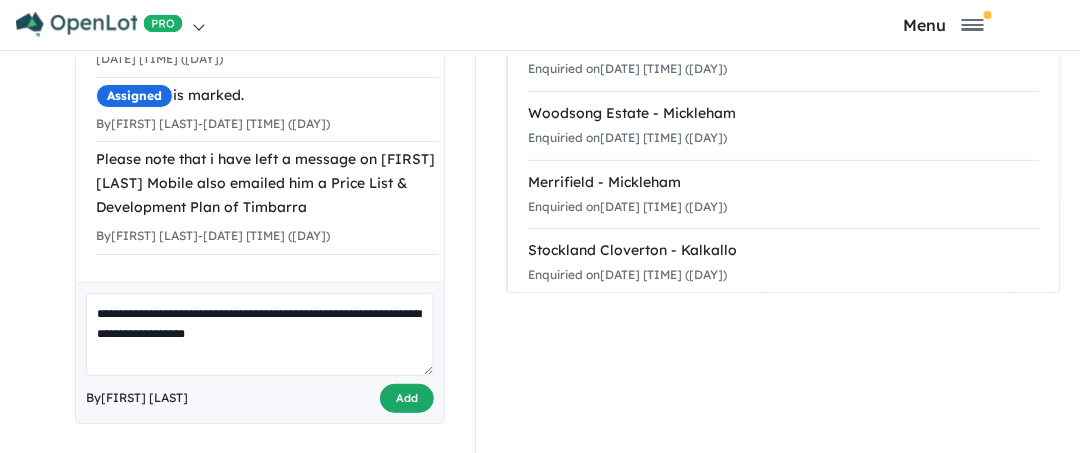 type on "**********" 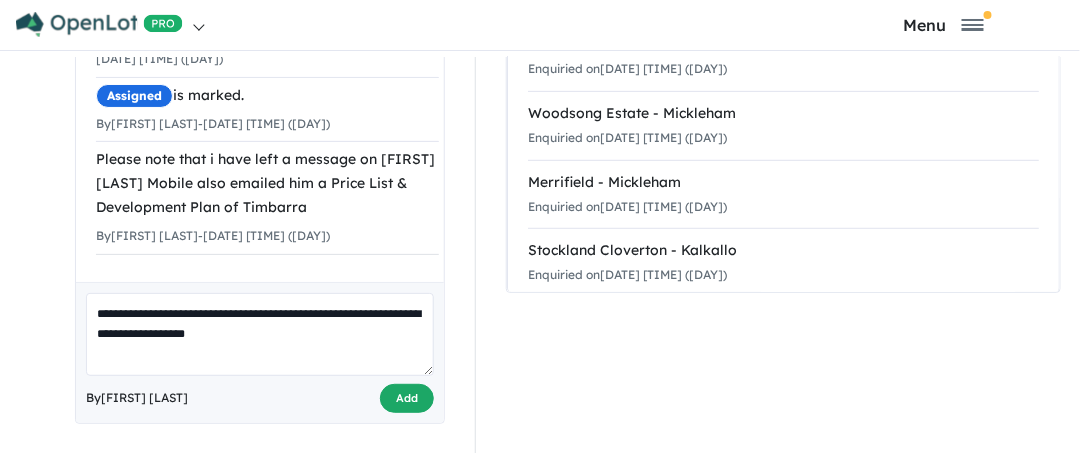 click on "Add" at bounding box center [407, 398] 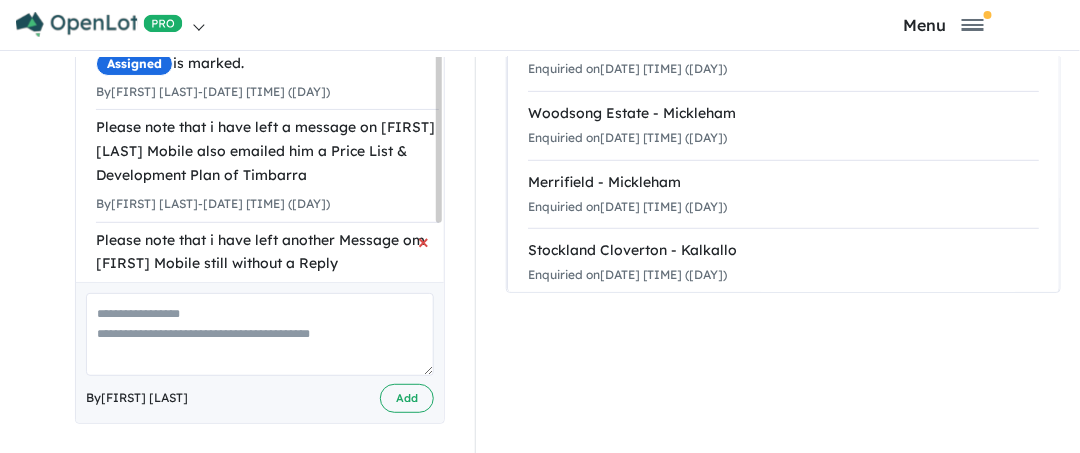 scroll, scrollTop: 78, scrollLeft: 0, axis: vertical 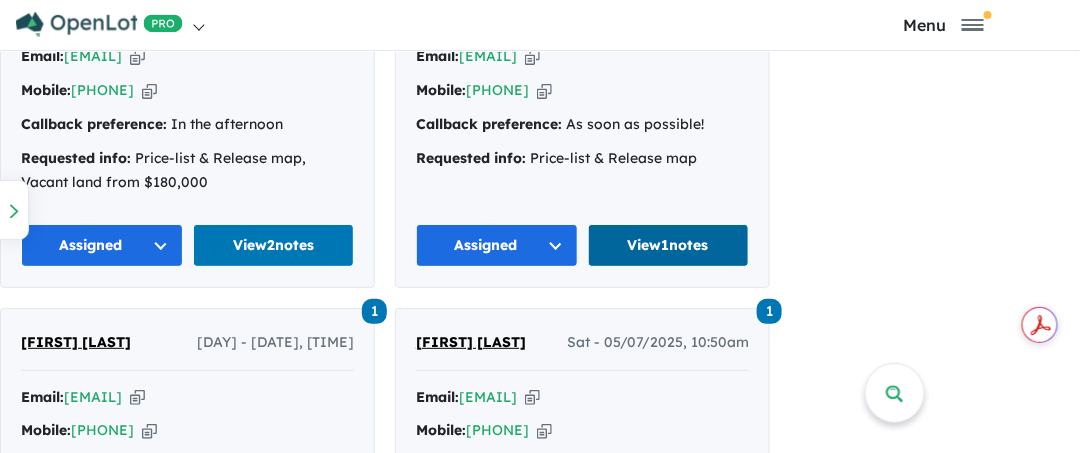 click on "View  1  notes" at bounding box center [669, 245] 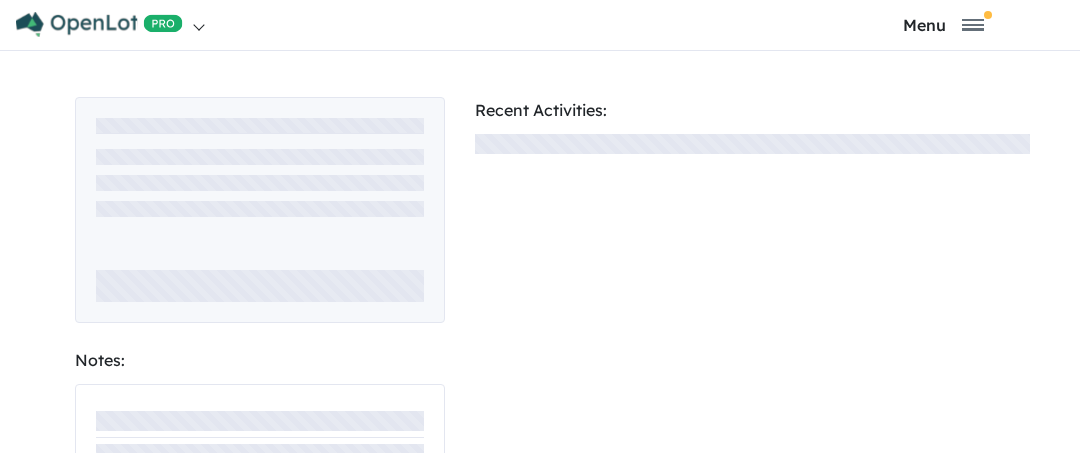 scroll, scrollTop: 0, scrollLeft: 0, axis: both 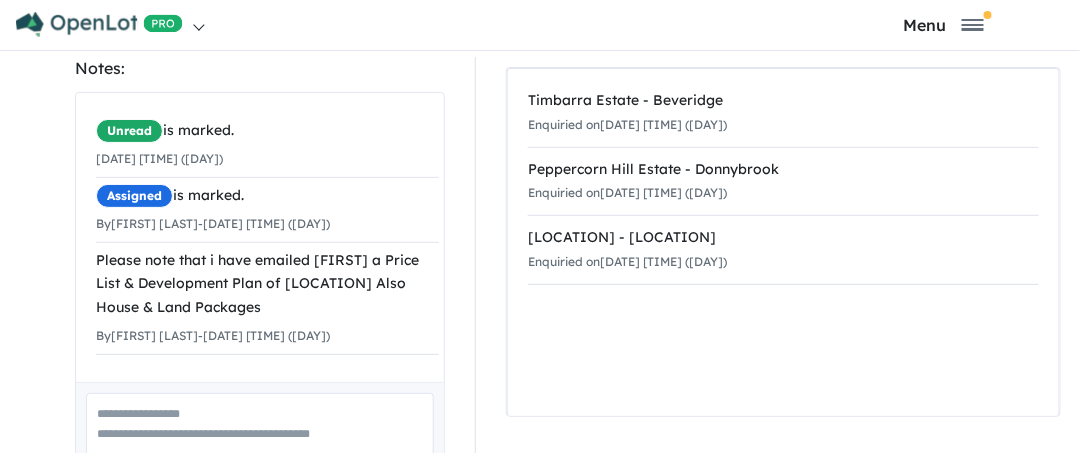click at bounding box center (260, 434) 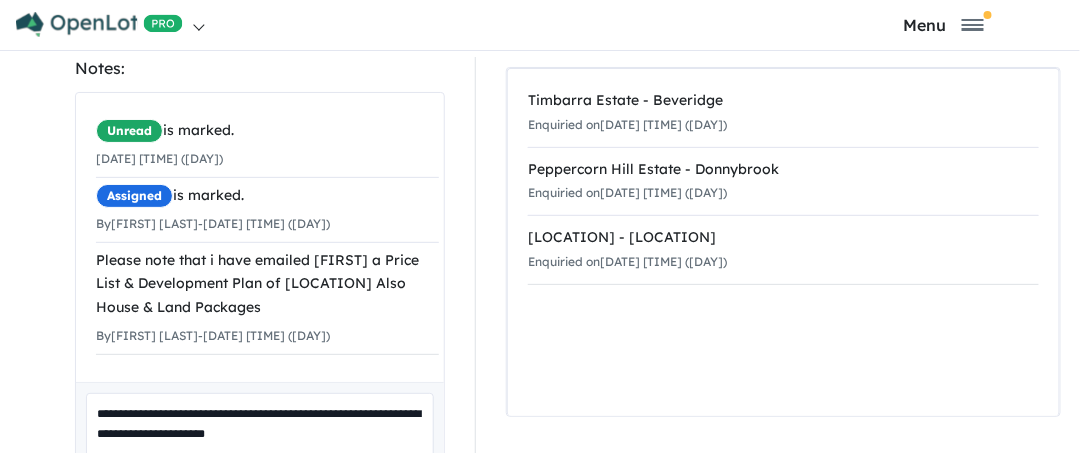 scroll, scrollTop: 461, scrollLeft: 0, axis: vertical 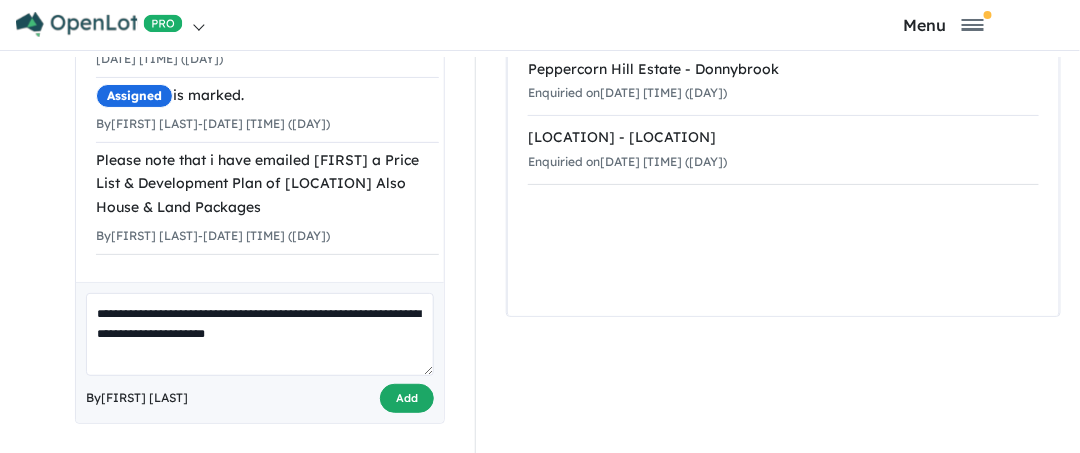 type on "**********" 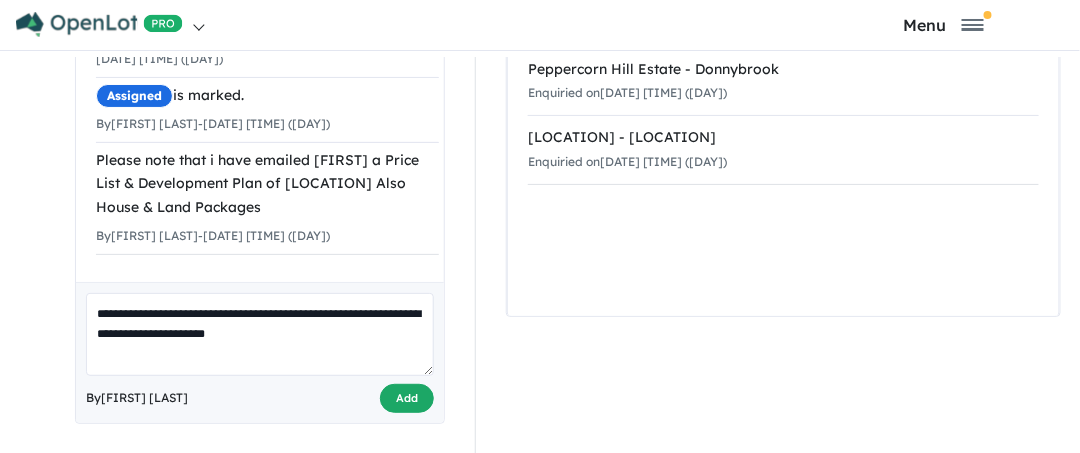 click on "Add" at bounding box center [407, 398] 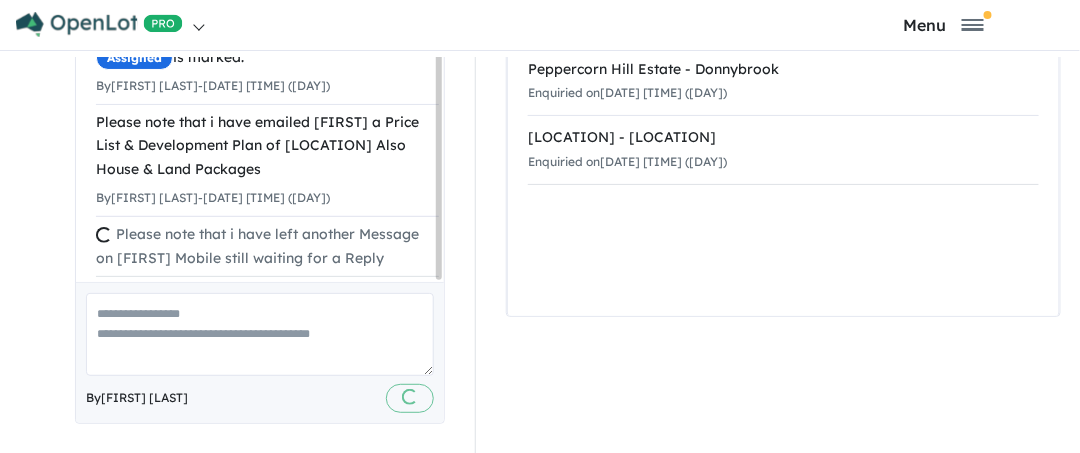 scroll, scrollTop: 0, scrollLeft: 0, axis: both 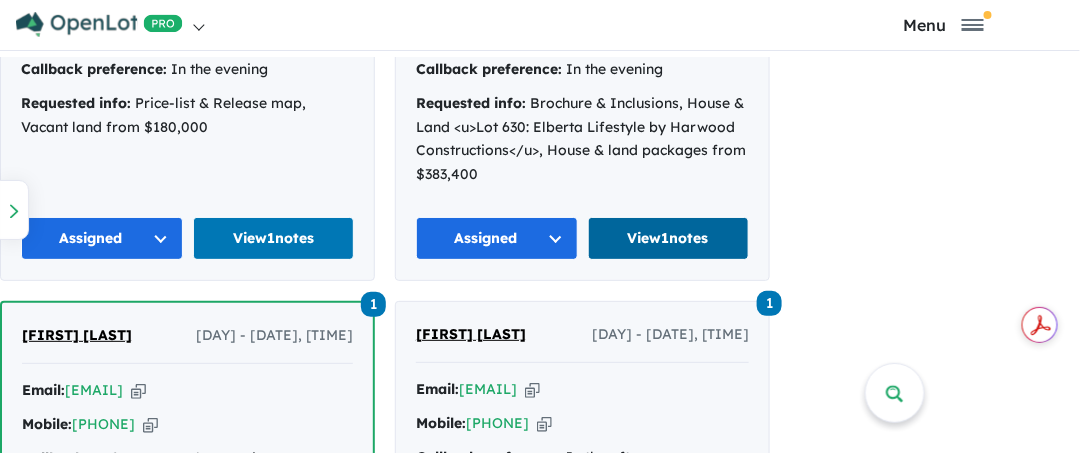 click on "View  1  notes" at bounding box center [669, 238] 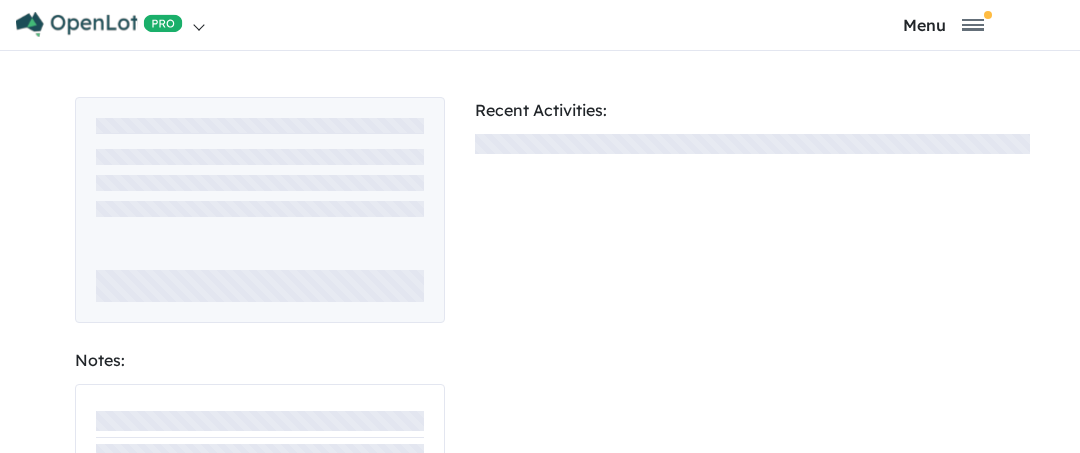 scroll, scrollTop: 0, scrollLeft: 0, axis: both 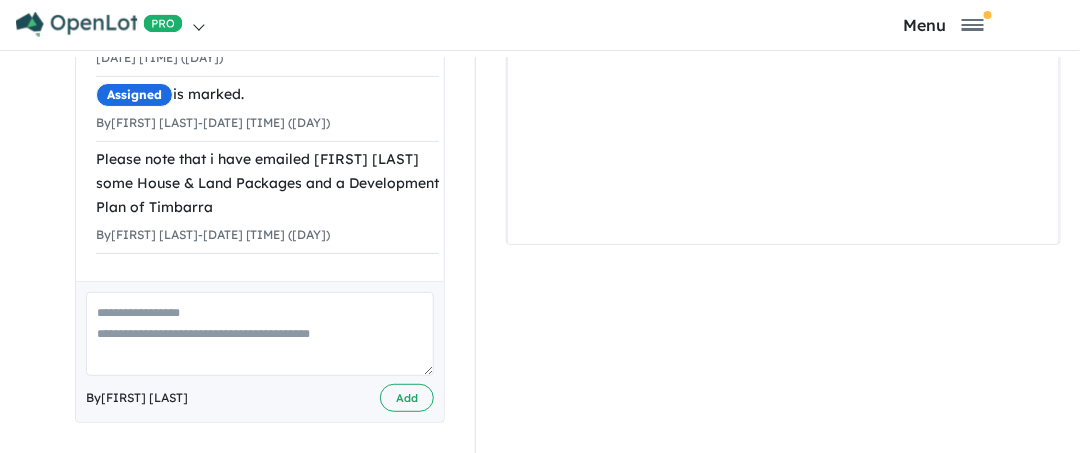 click at bounding box center [260, 333] 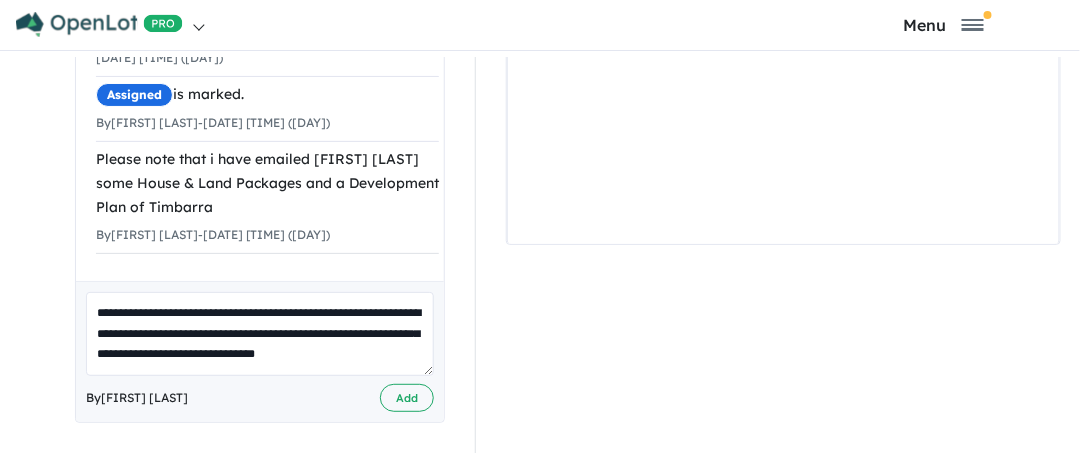 scroll, scrollTop: 7, scrollLeft: 0, axis: vertical 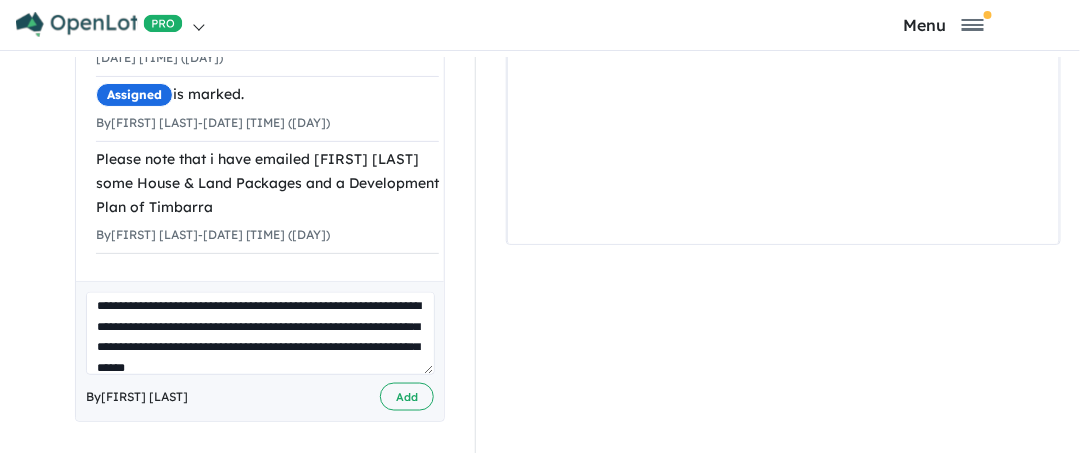 type on "**********" 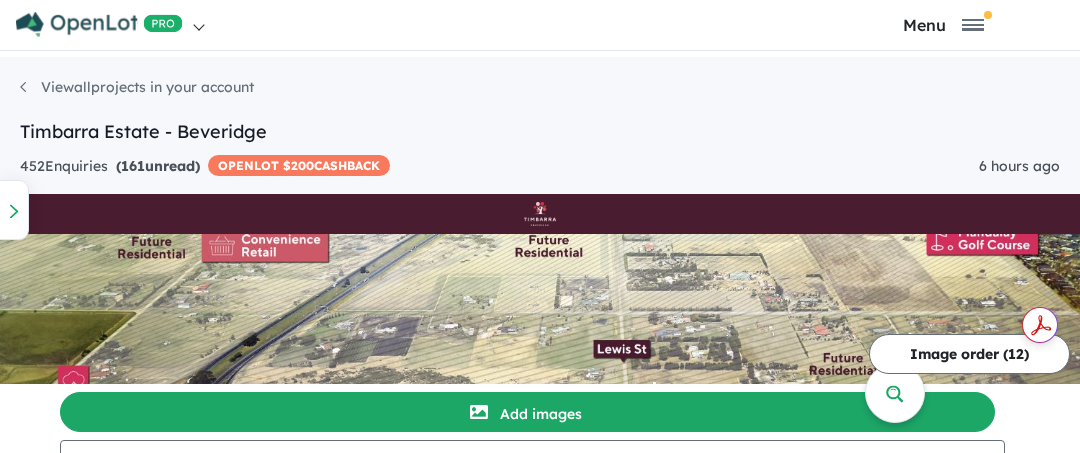 scroll, scrollTop: 0, scrollLeft: 0, axis: both 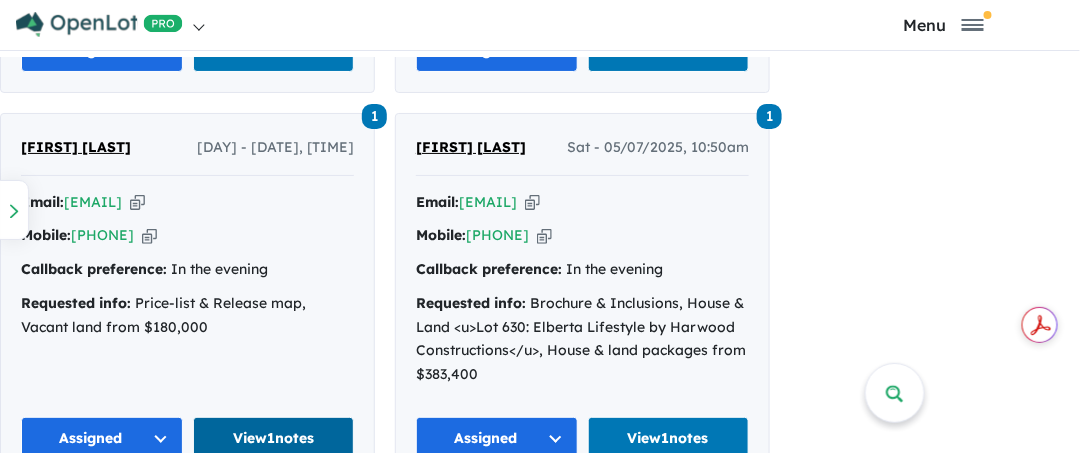 click on "View  1  notes" at bounding box center [274, 438] 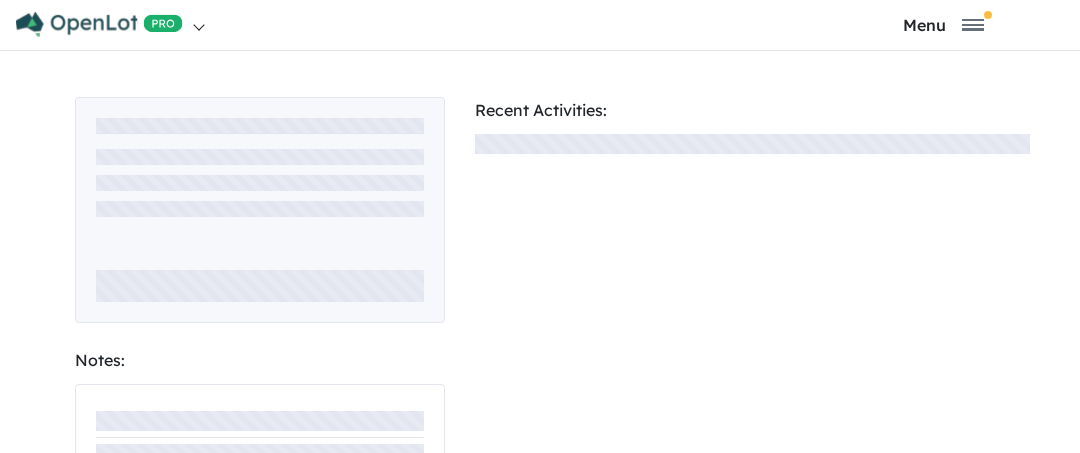 scroll, scrollTop: 0, scrollLeft: 0, axis: both 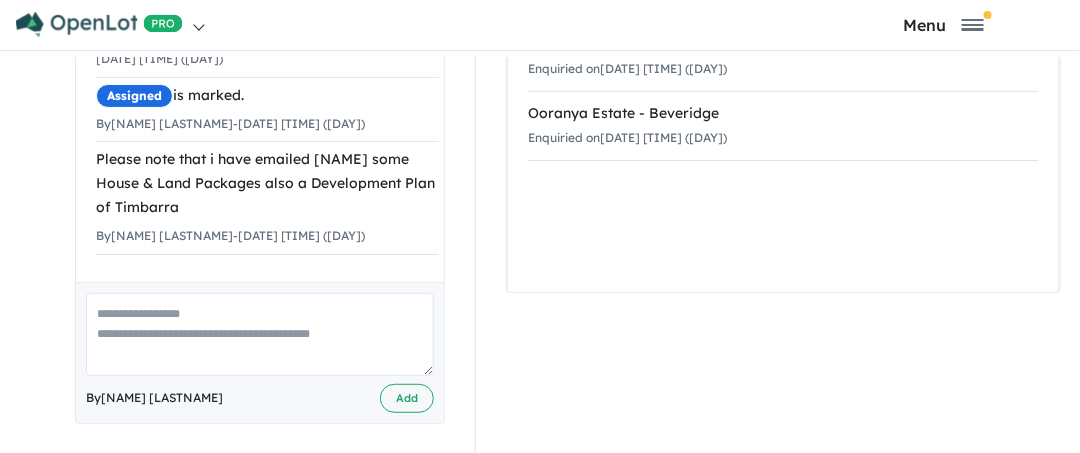 click at bounding box center (260, 334) 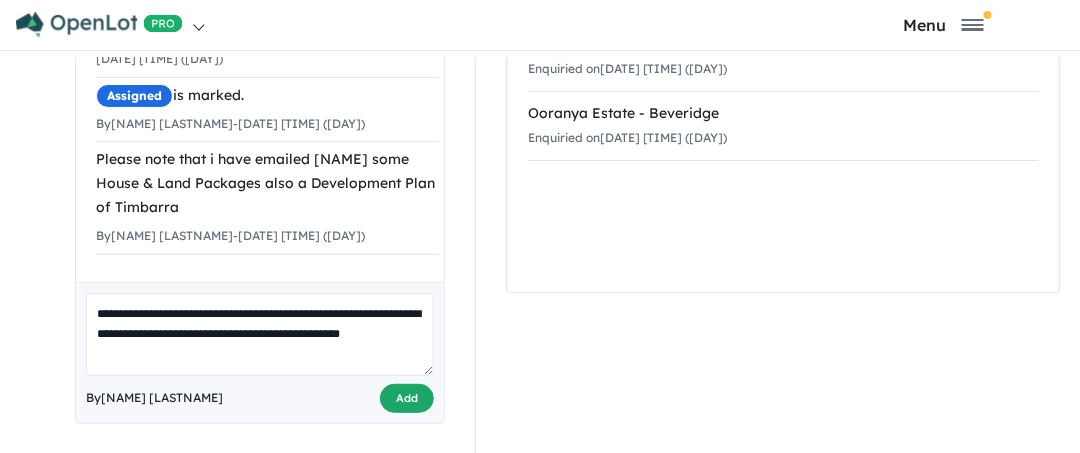 type on "**********" 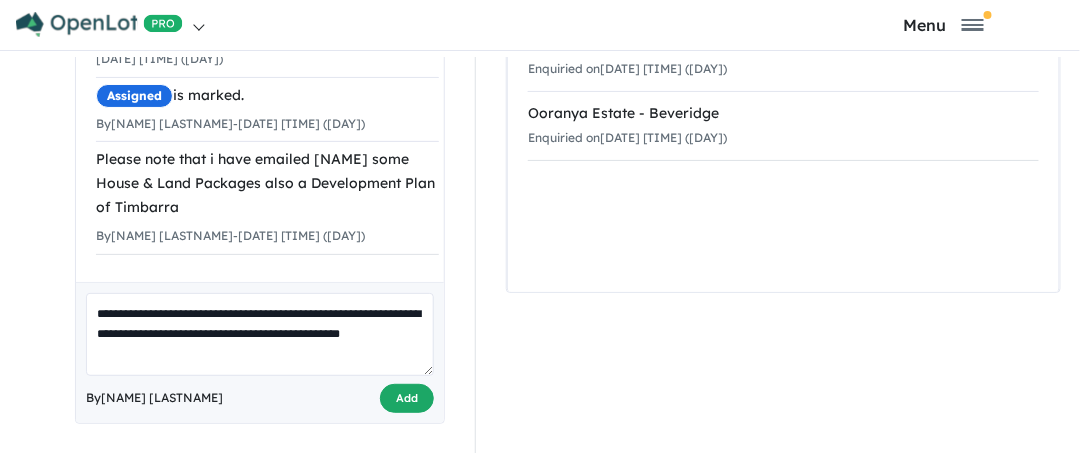 click on "Add" at bounding box center (407, 398) 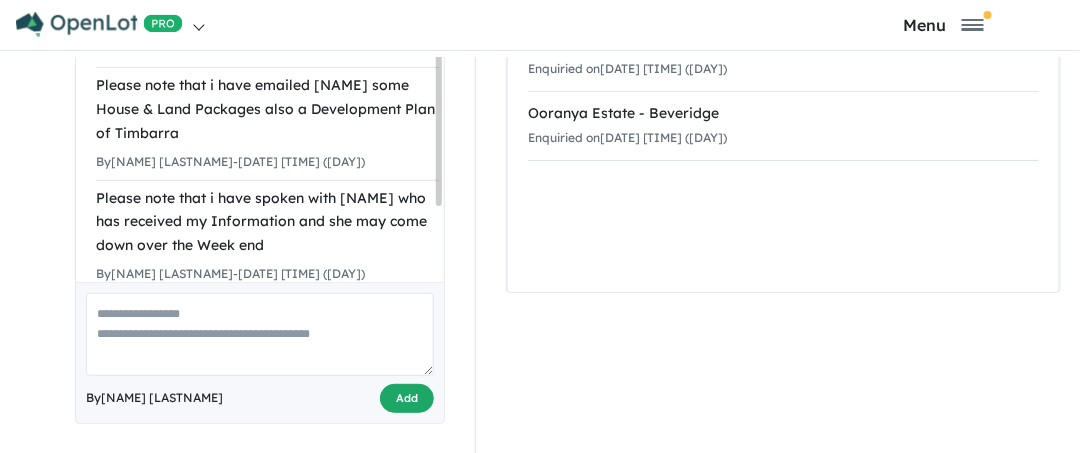 scroll, scrollTop: 0, scrollLeft: 0, axis: both 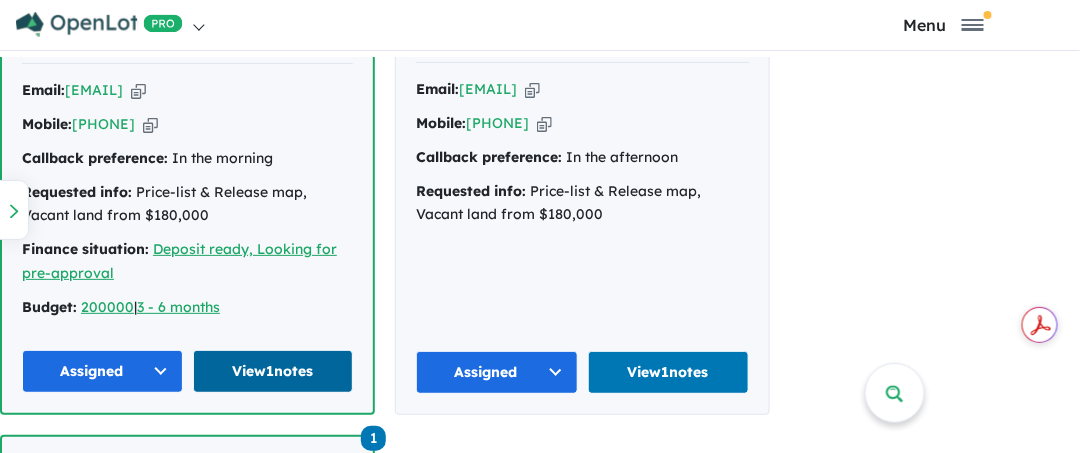 click on "View  1  notes" at bounding box center [273, 371] 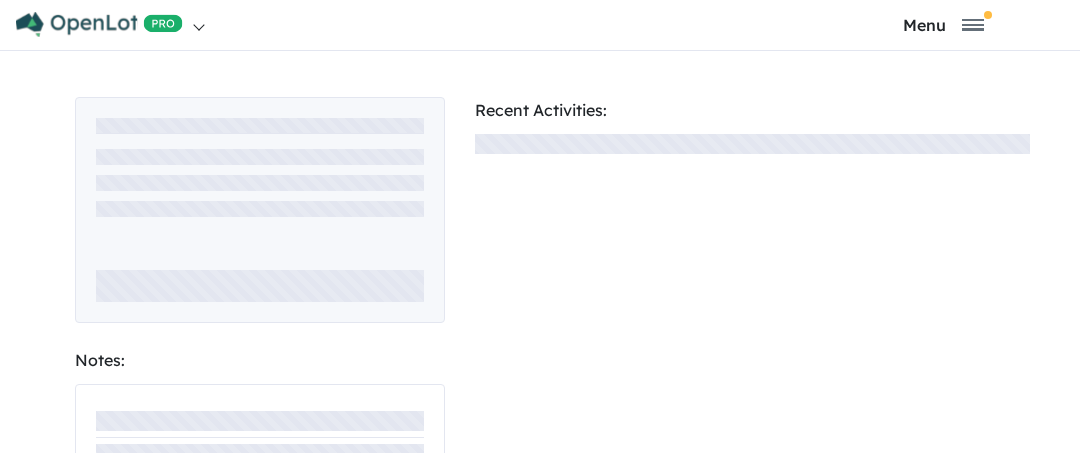 scroll, scrollTop: 0, scrollLeft: 0, axis: both 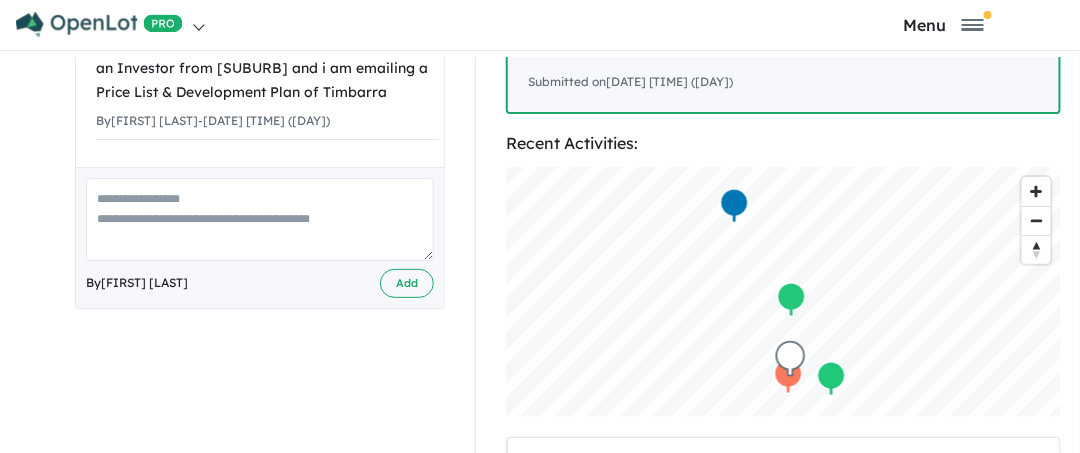 click at bounding box center (260, 219) 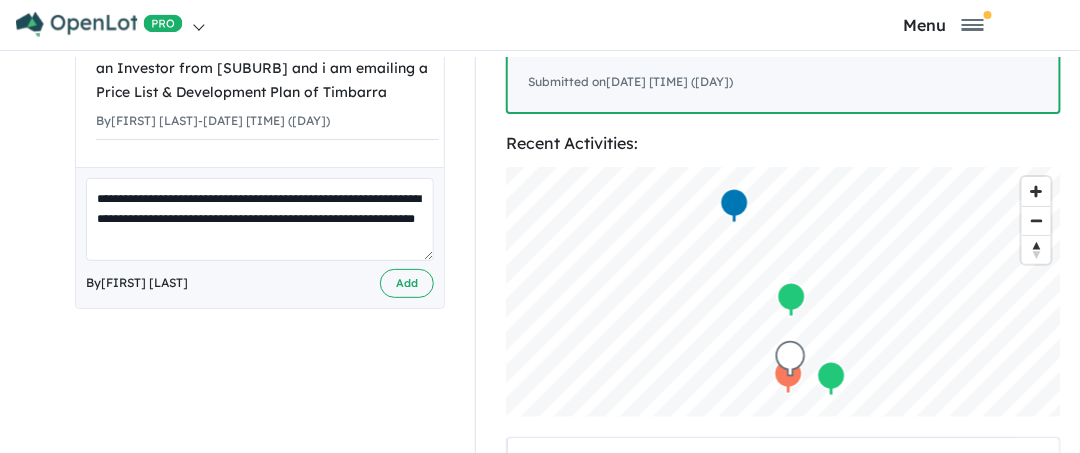 type on "**********" 